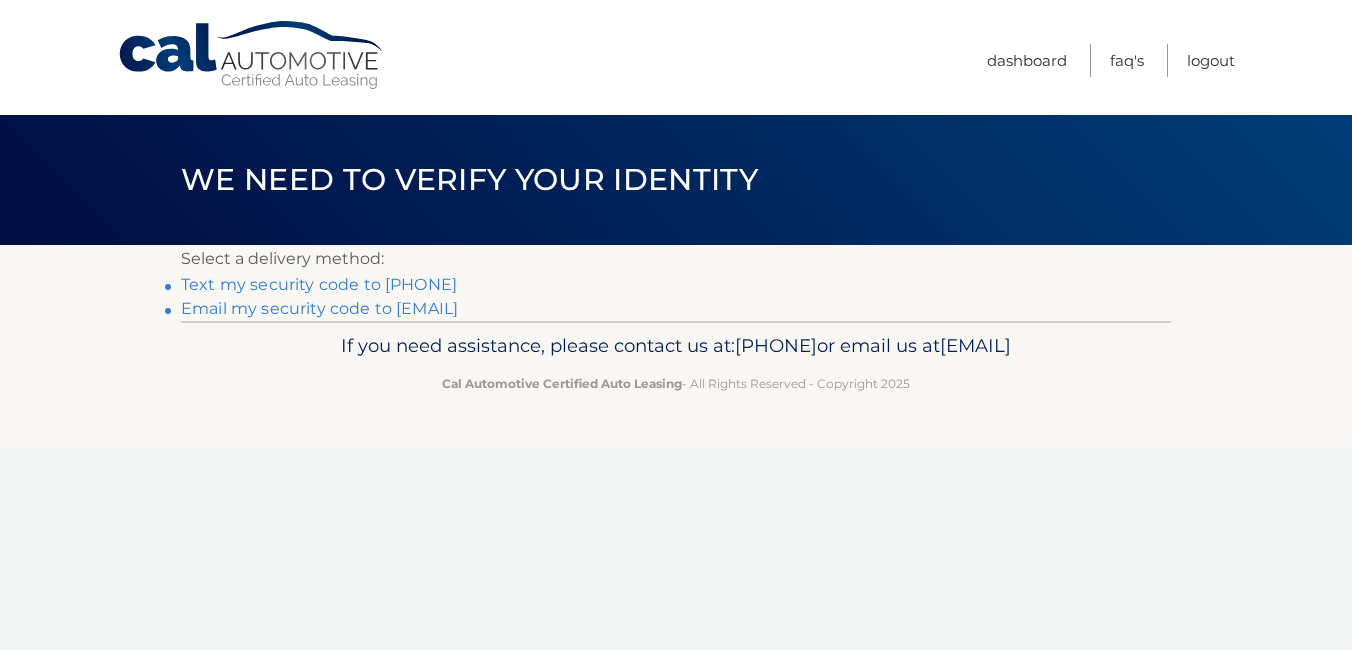 scroll, scrollTop: 0, scrollLeft: 0, axis: both 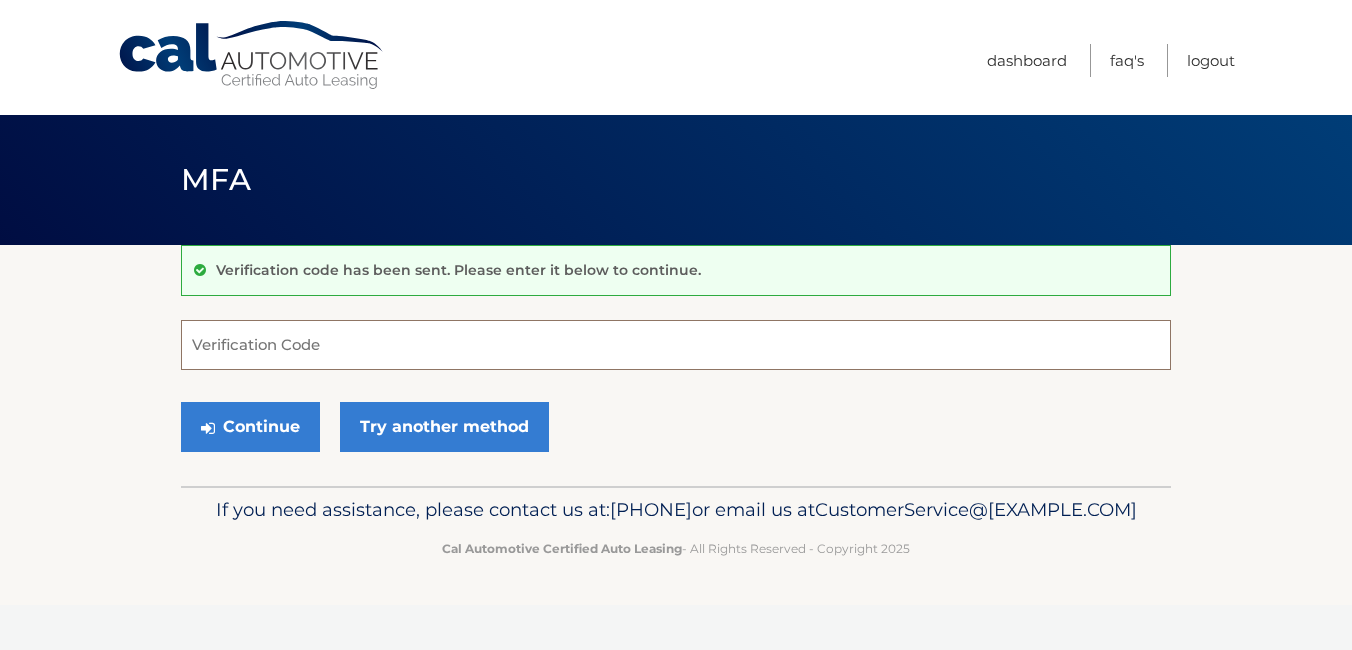 click on "Verification Code" at bounding box center [676, 345] 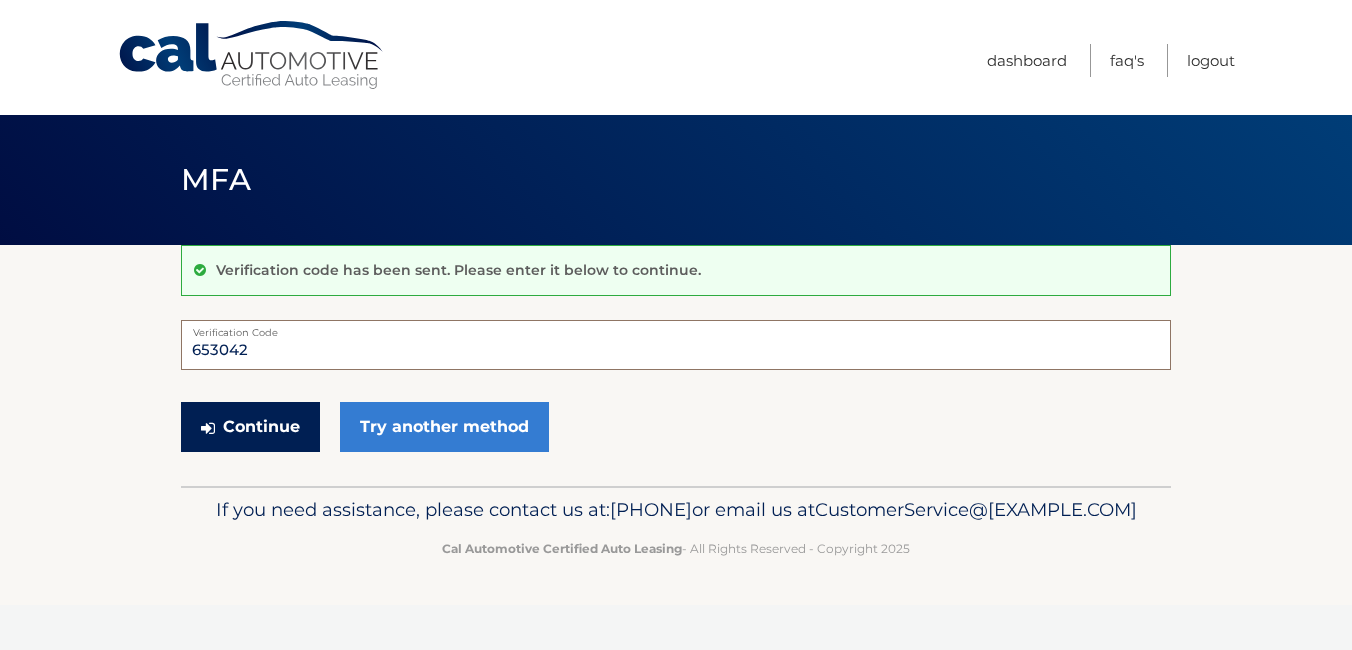 type on "653042" 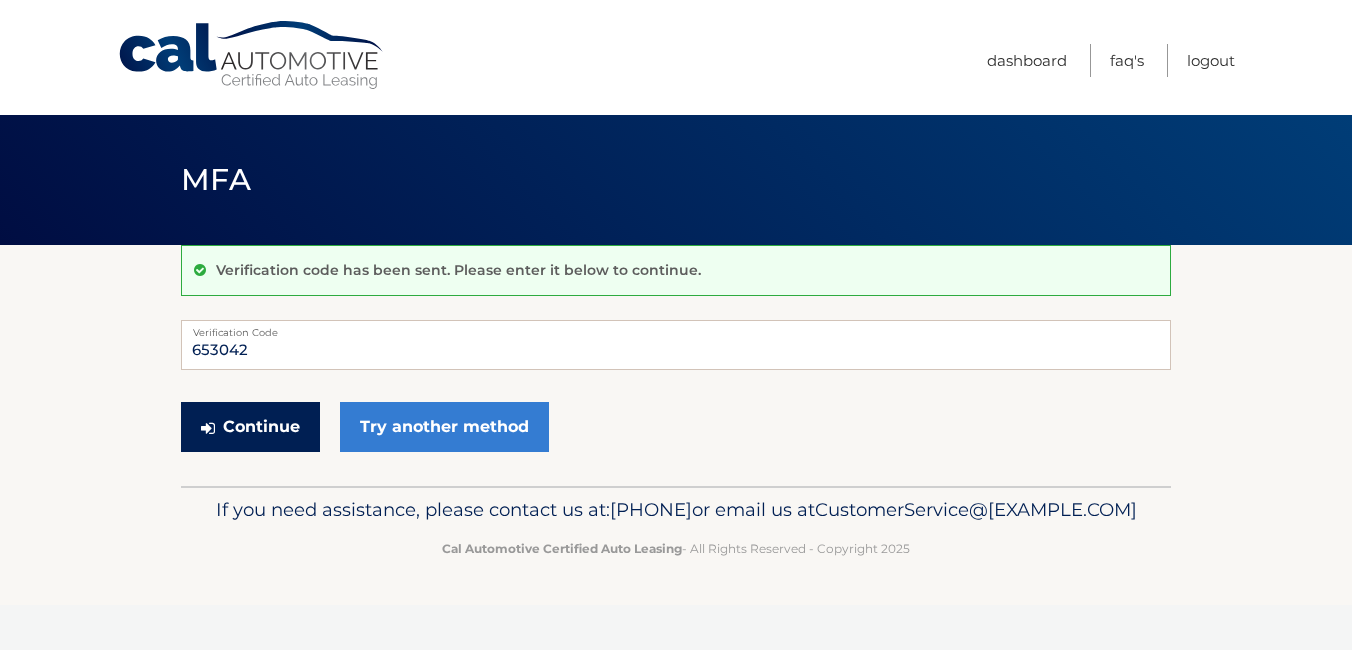 click on "Continue" at bounding box center [250, 427] 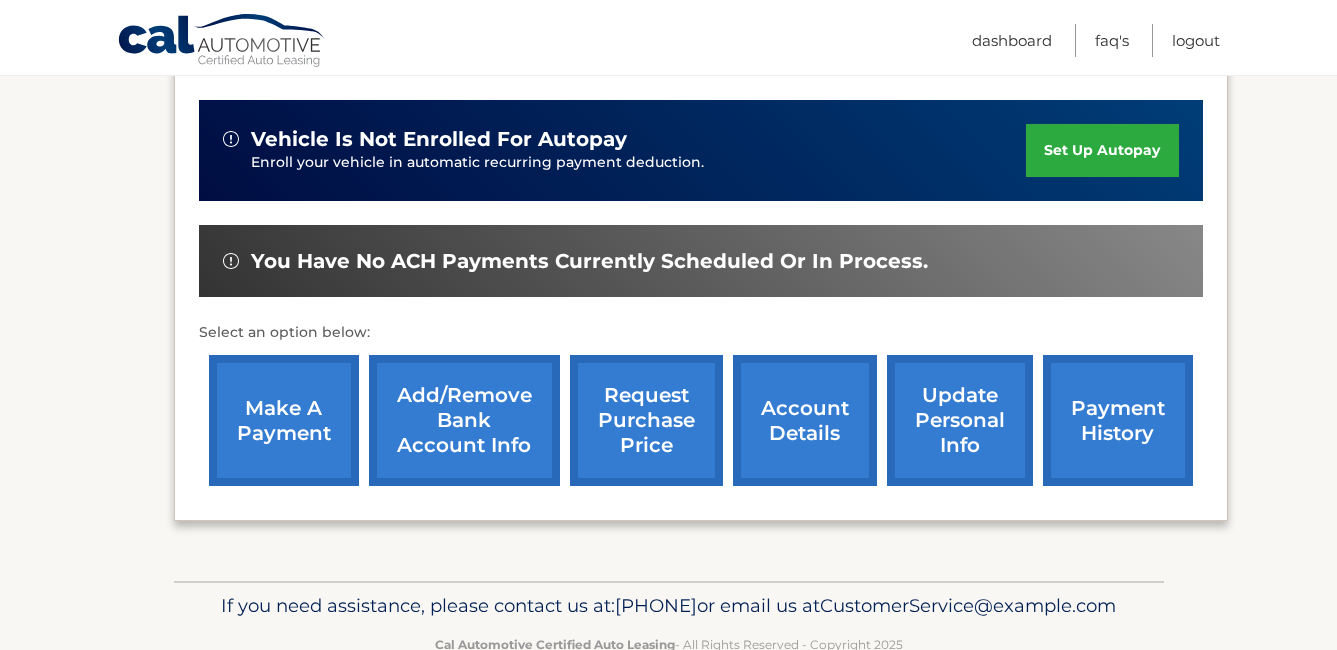 scroll, scrollTop: 500, scrollLeft: 0, axis: vertical 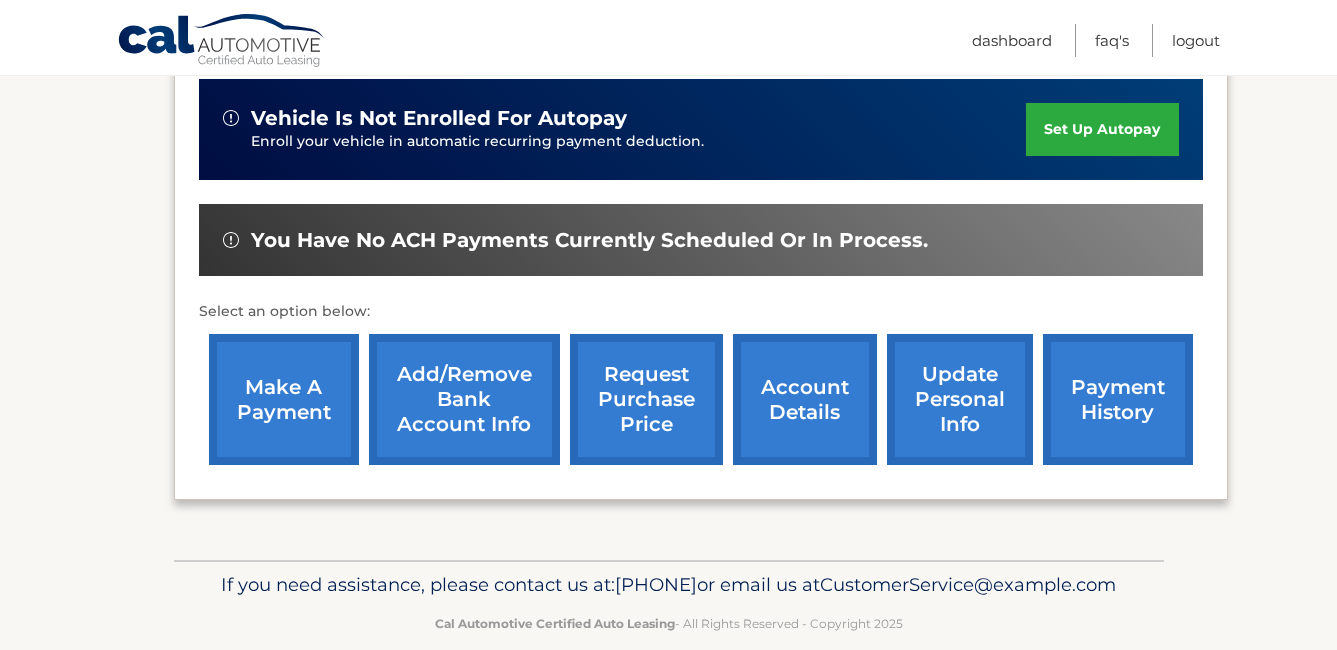 click on "payment history" at bounding box center (1118, 399) 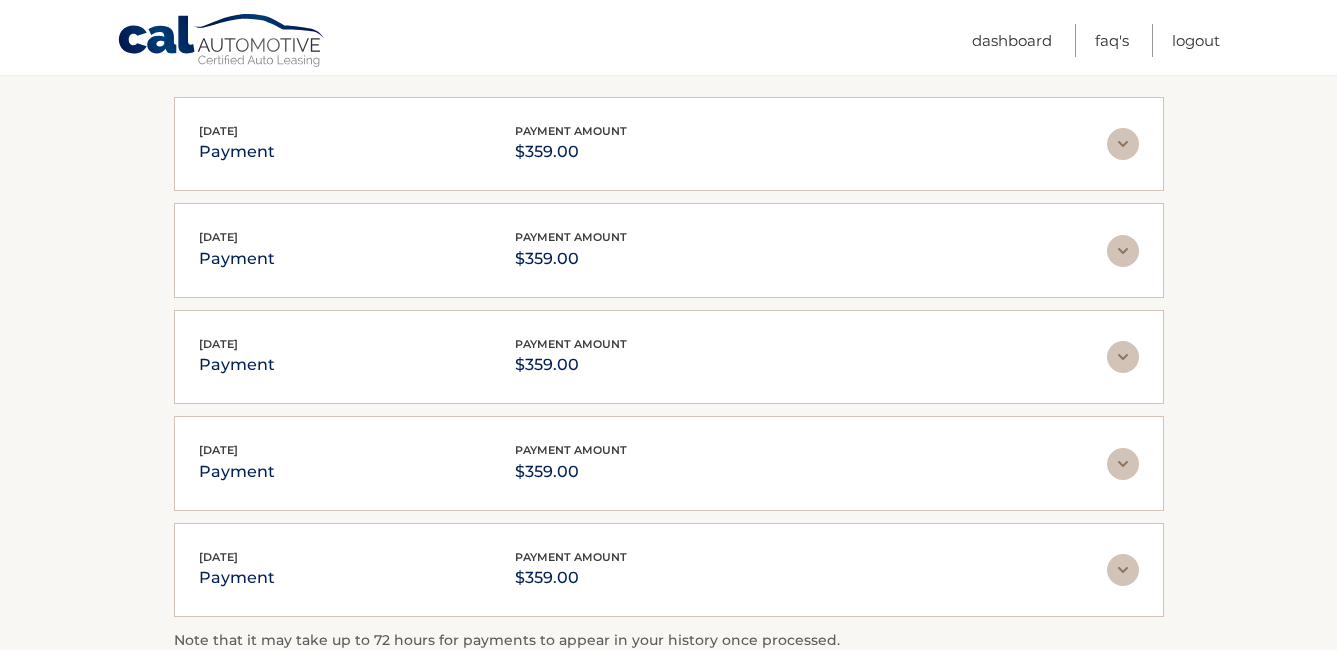 scroll, scrollTop: 400, scrollLeft: 0, axis: vertical 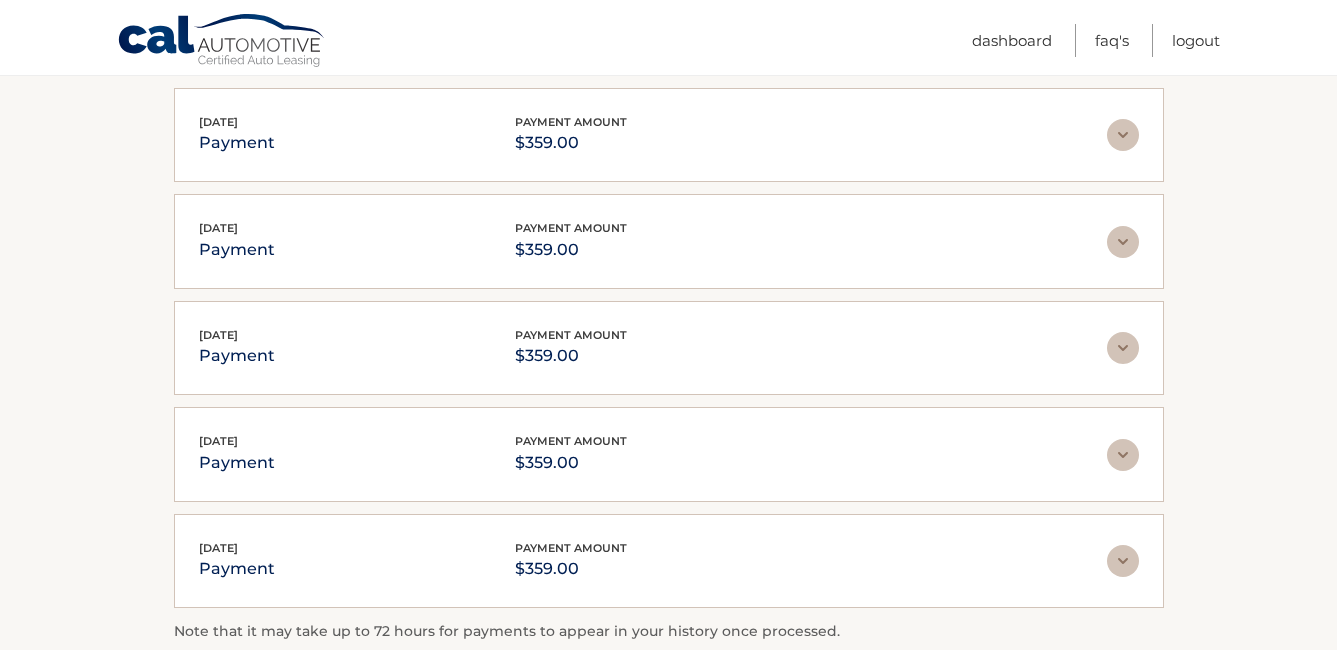 click at bounding box center (1123, 135) 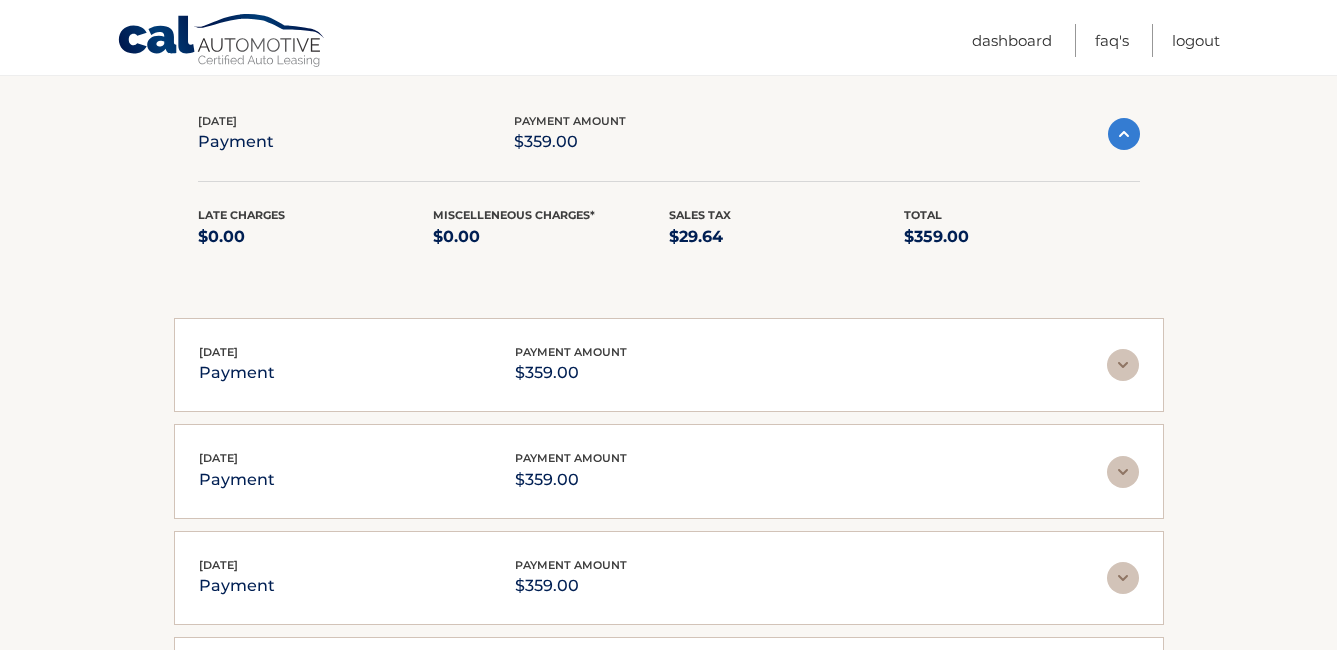 click at bounding box center (1124, 134) 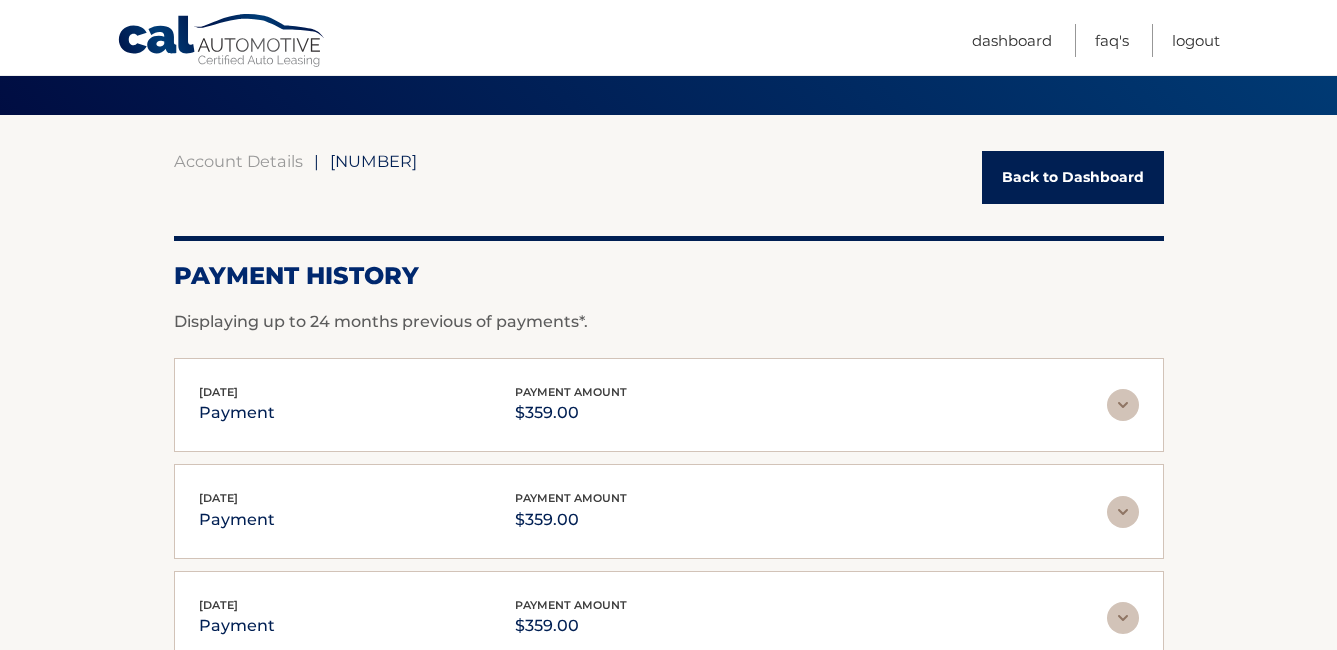 scroll, scrollTop: 0, scrollLeft: 0, axis: both 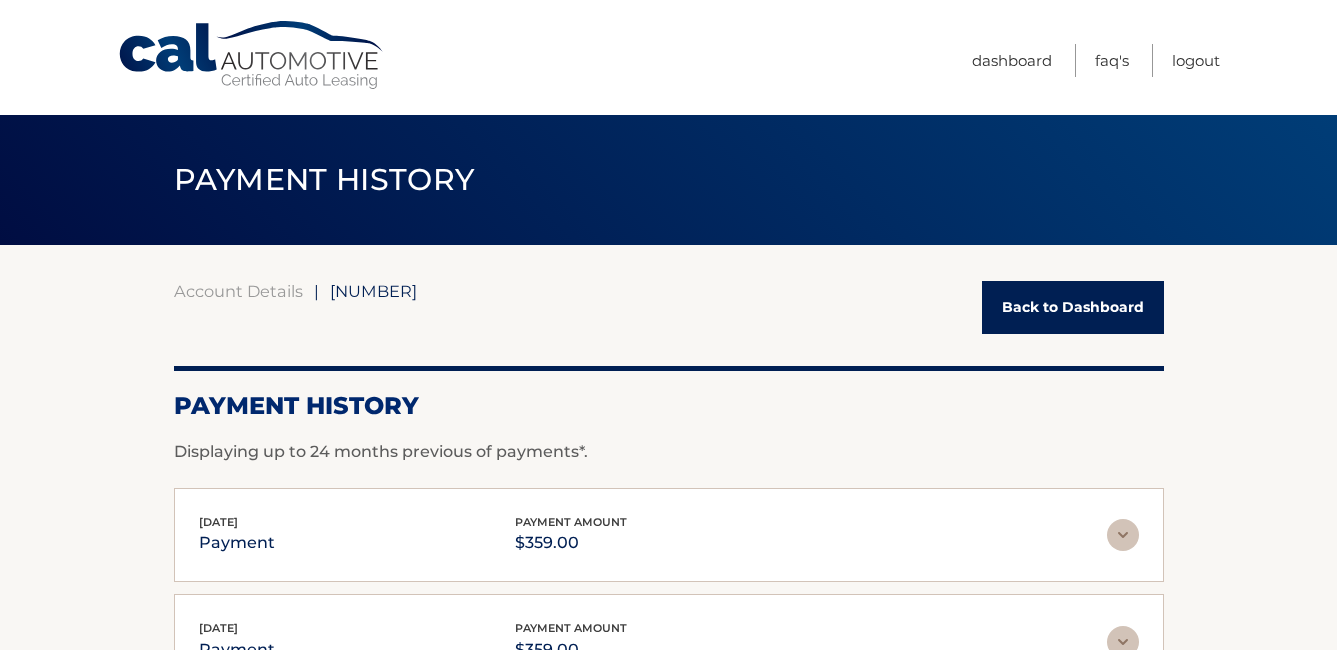 click on "Back to Dashboard" at bounding box center [1073, 307] 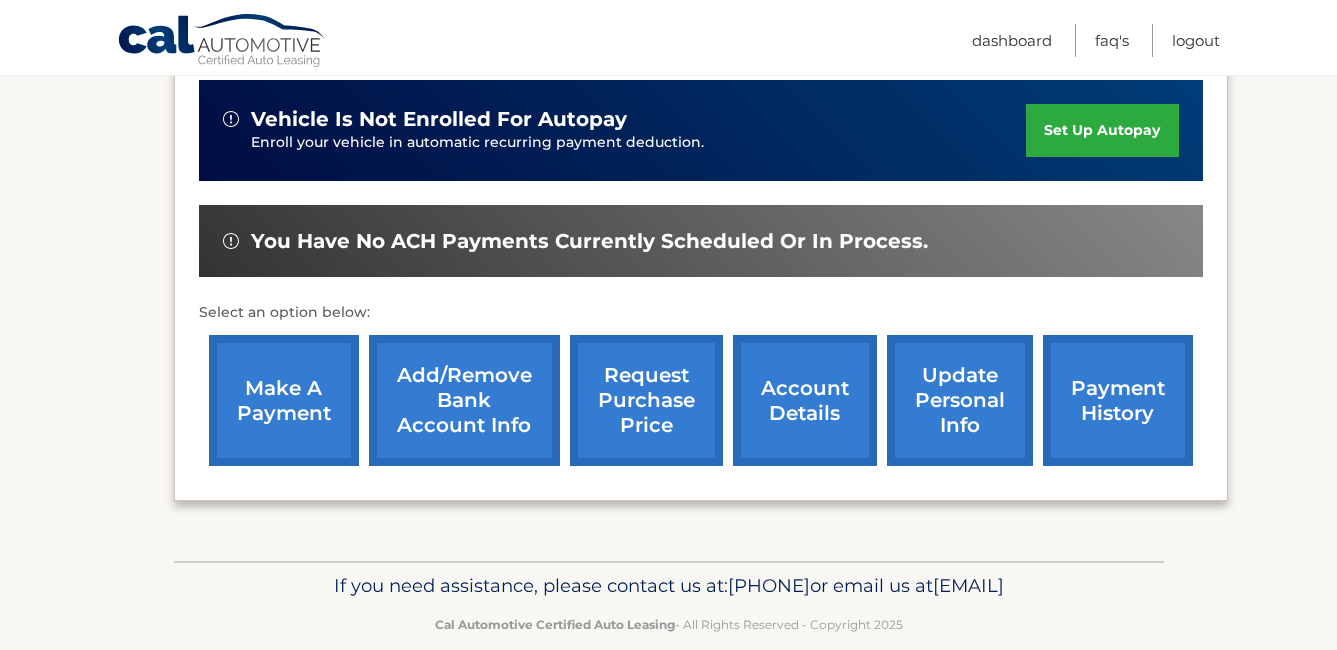 scroll, scrollTop: 500, scrollLeft: 0, axis: vertical 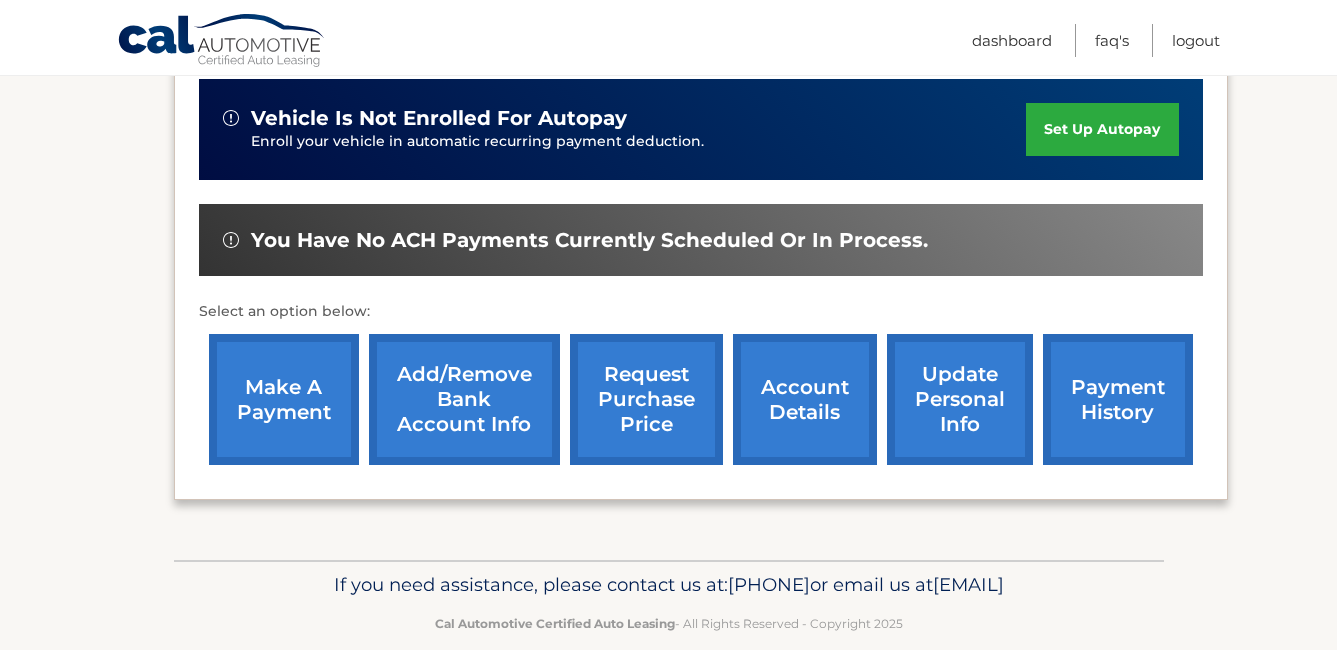 click on "make a payment" at bounding box center [284, 399] 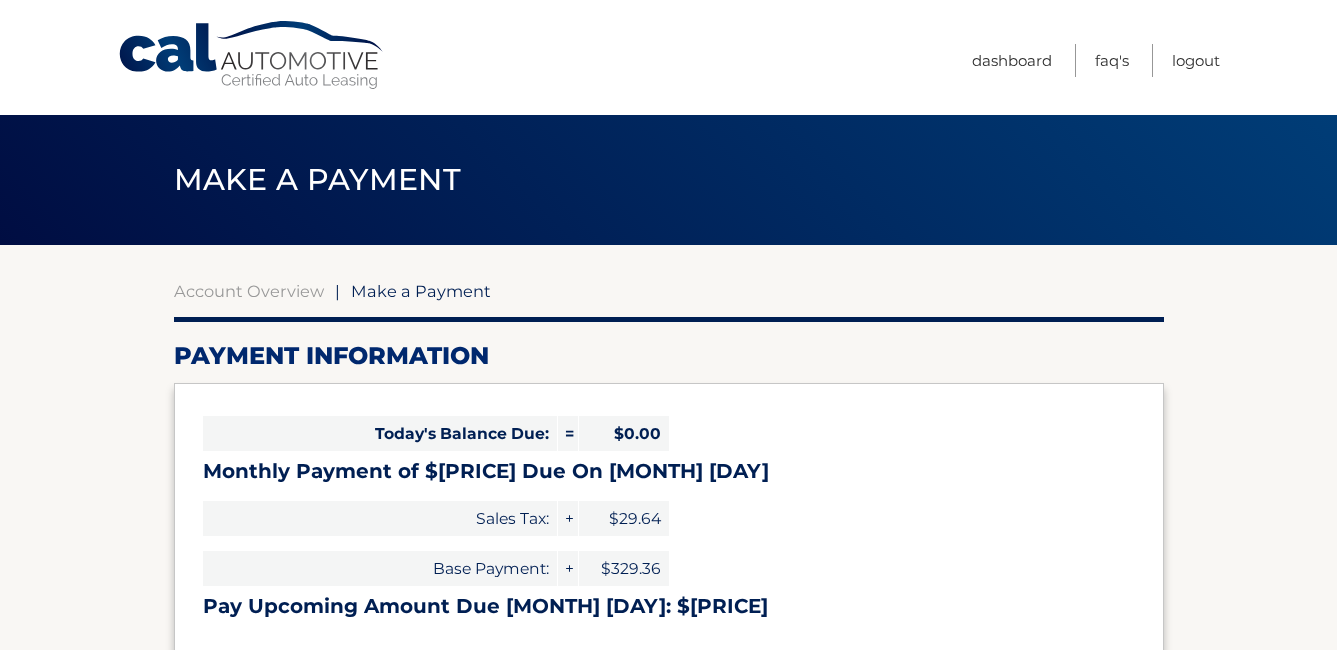 scroll, scrollTop: 0, scrollLeft: 0, axis: both 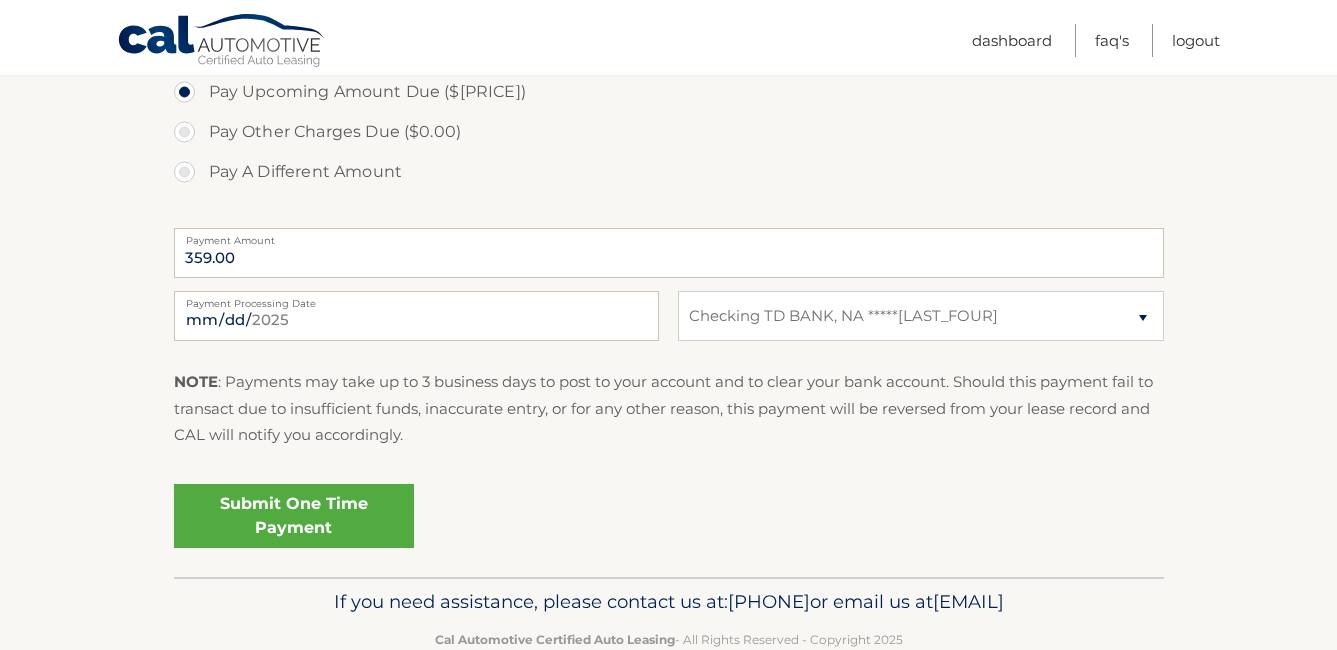 click on "Submit One Time Payment" at bounding box center (294, 516) 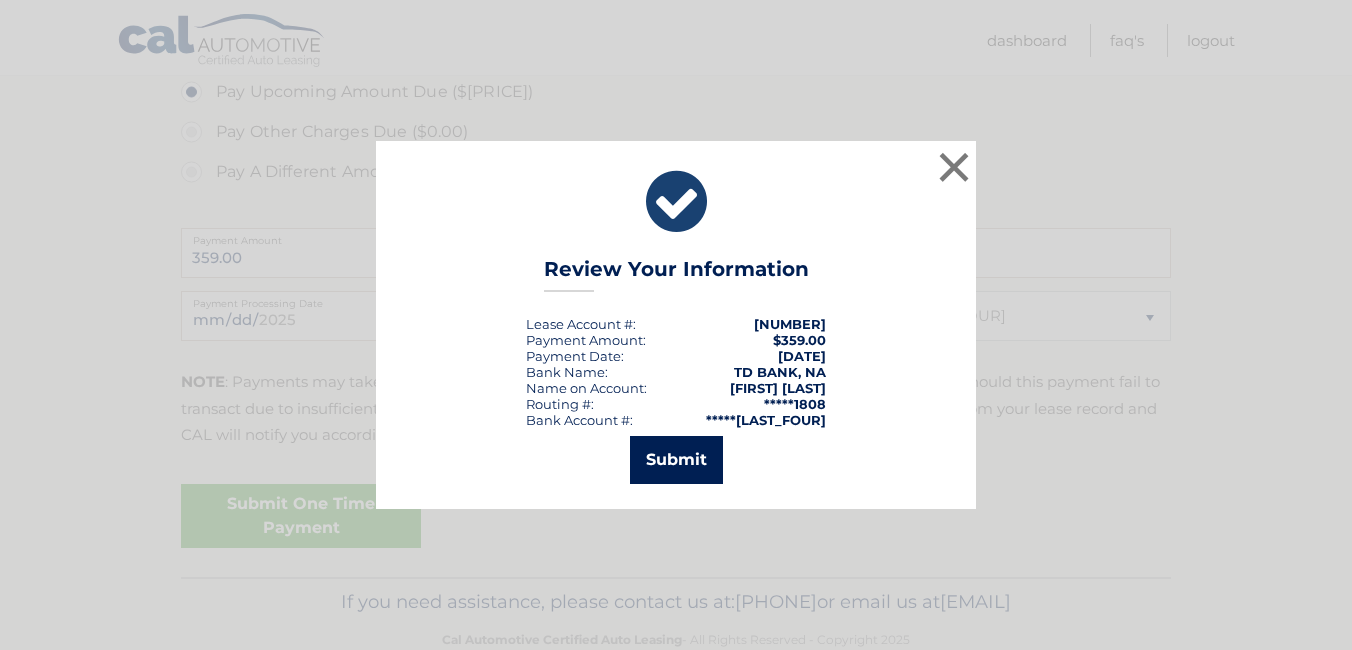 click on "Submit" at bounding box center [676, 460] 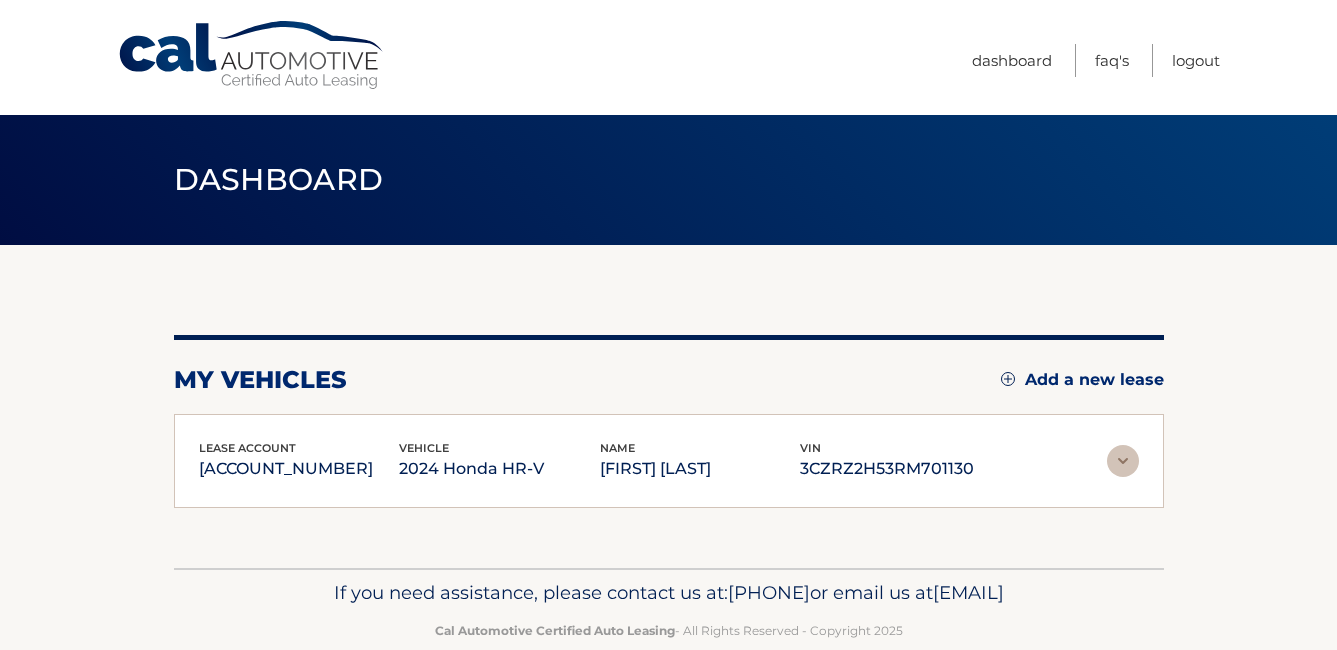 scroll, scrollTop: 0, scrollLeft: 0, axis: both 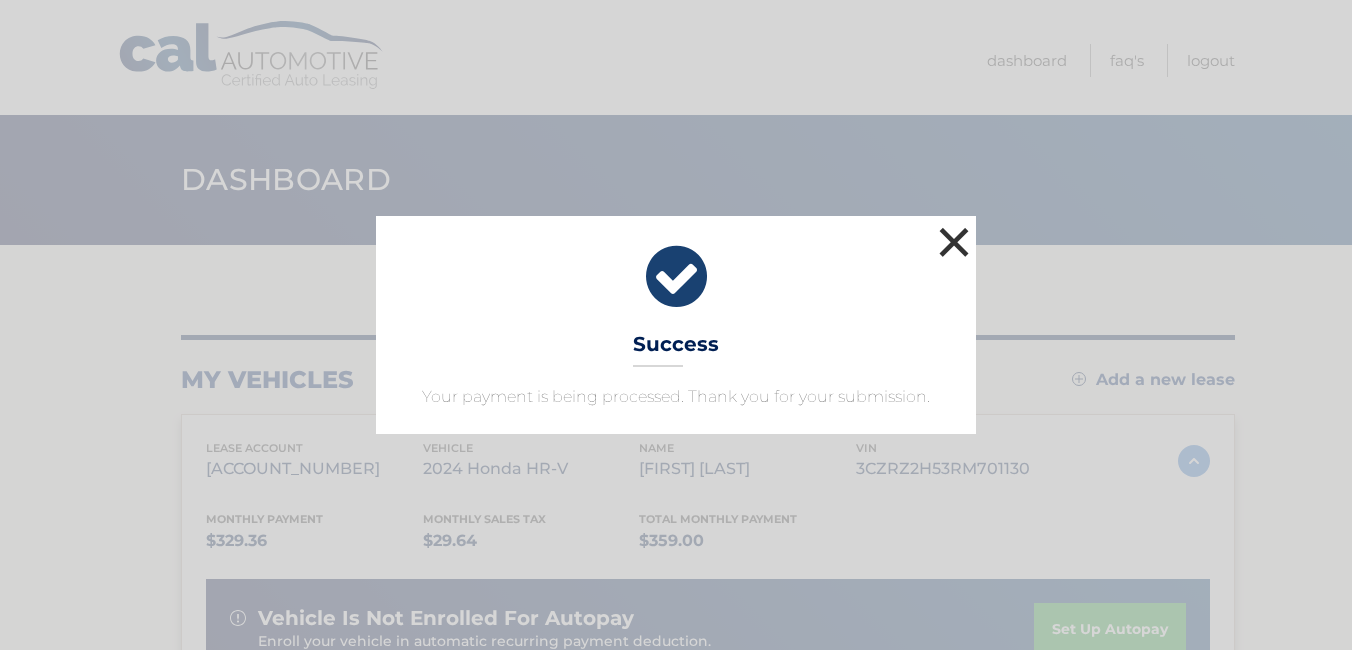 click on "×" at bounding box center (954, 242) 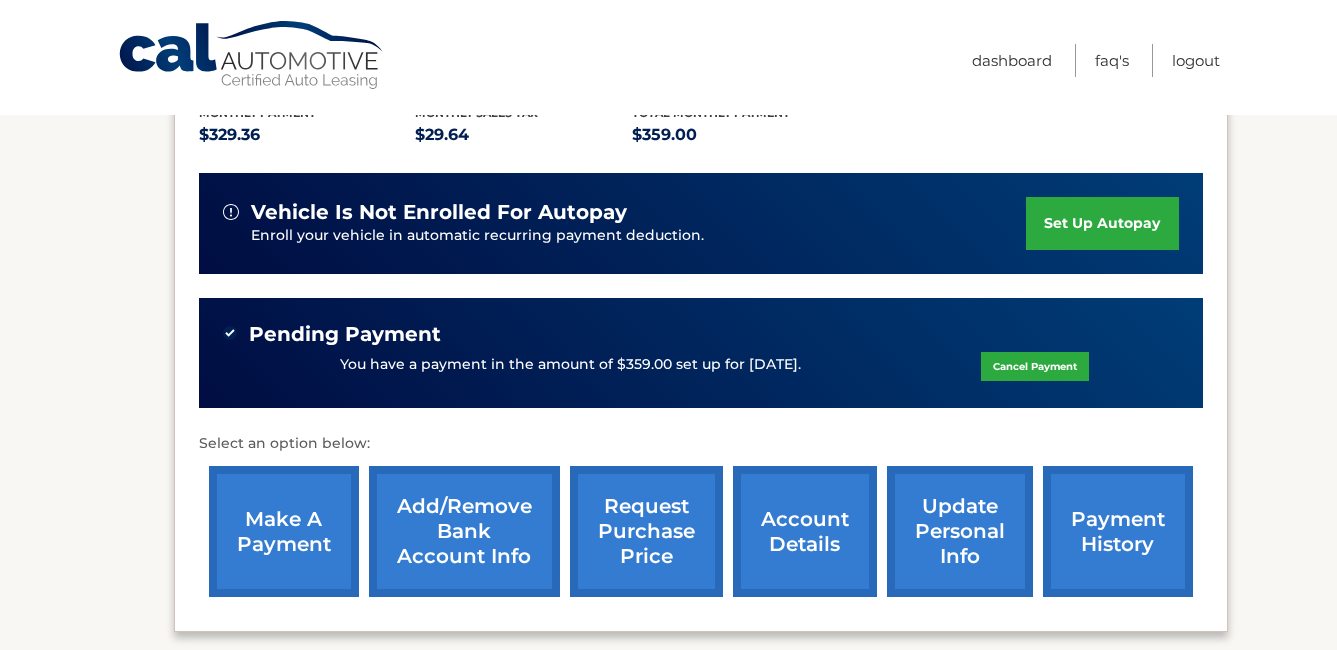 scroll, scrollTop: 0, scrollLeft: 0, axis: both 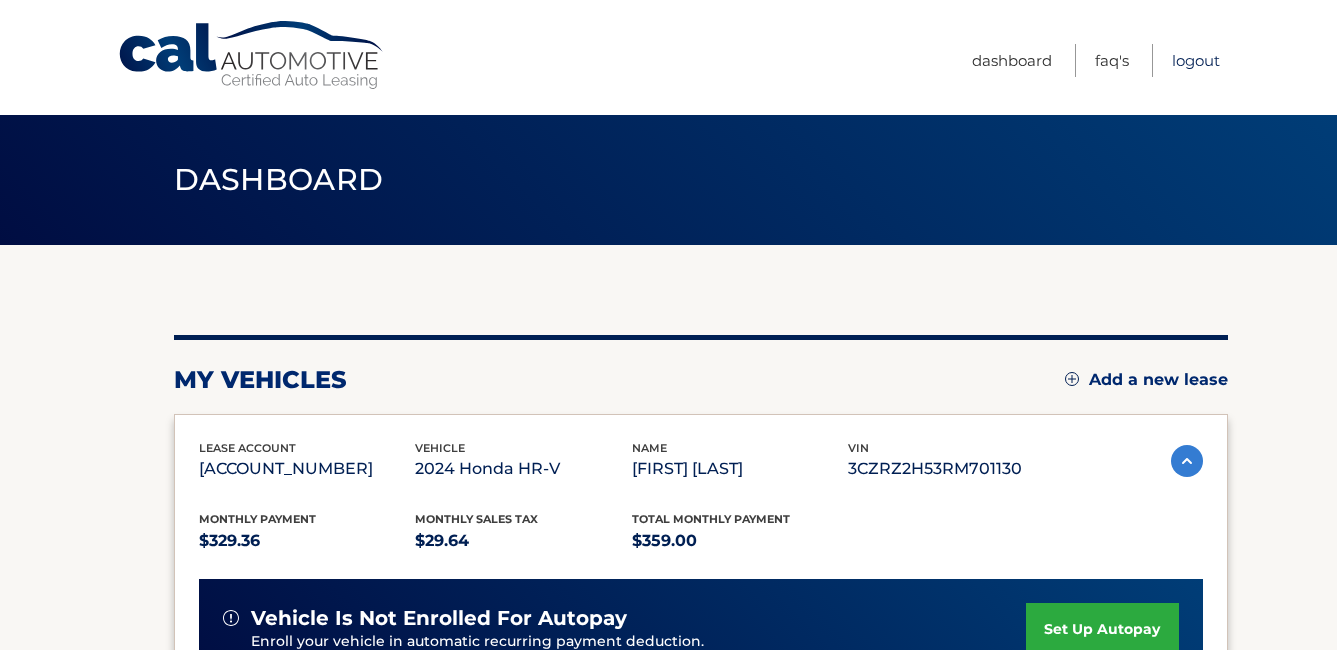 click on "Logout" at bounding box center (1196, 60) 